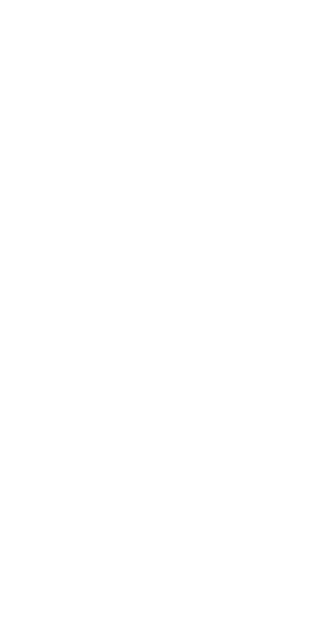 scroll, scrollTop: 0, scrollLeft: 0, axis: both 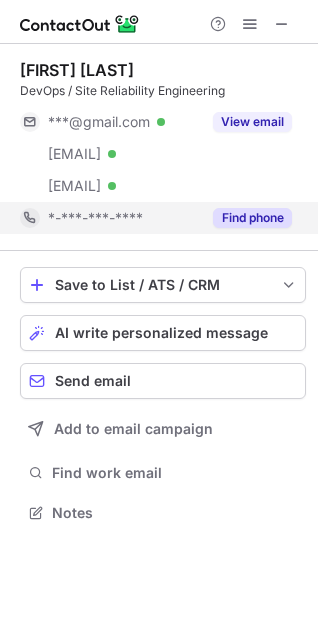 click on "Find phone" at bounding box center [252, 218] 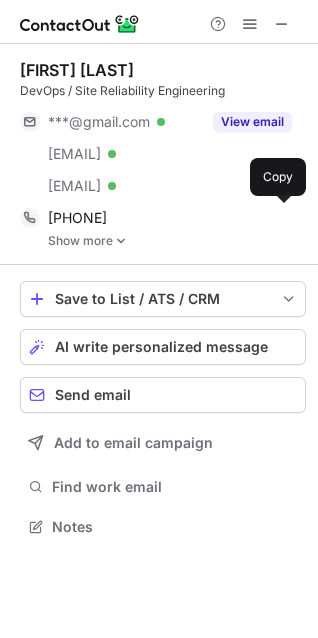 scroll, scrollTop: 10, scrollLeft: 10, axis: both 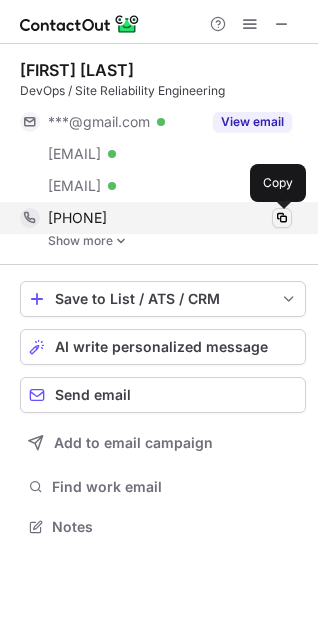 click at bounding box center [282, 218] 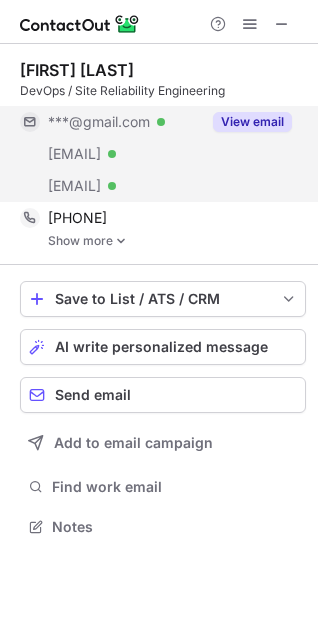 click on "View email" at bounding box center (252, 122) 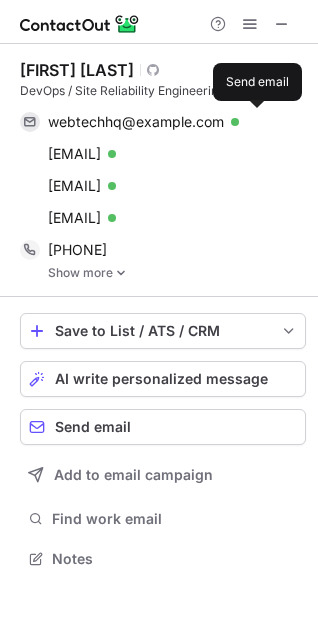 scroll, scrollTop: 10, scrollLeft: 10, axis: both 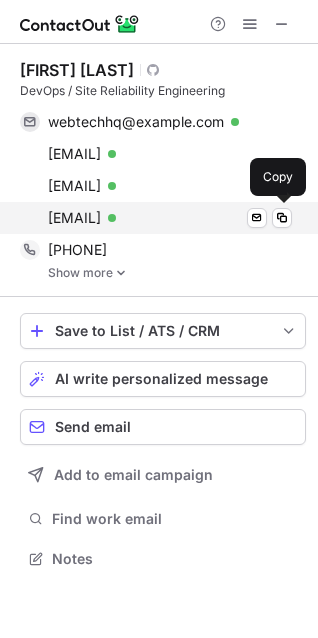 drag, startPoint x: 56, startPoint y: 111, endPoint x: 214, endPoint y: 215, distance: 189.15602 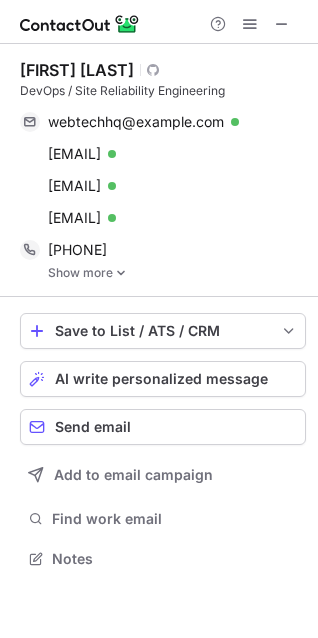 copy on "webtechhq@gmail.com Verified Send email Copy james@webtechhq.com Verified Send email Copy james.moore@ipsoft.com Verified Send email Copy james.moore@apixio.com" 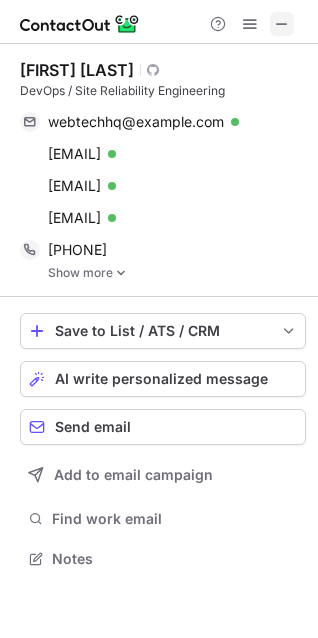 click at bounding box center (282, 24) 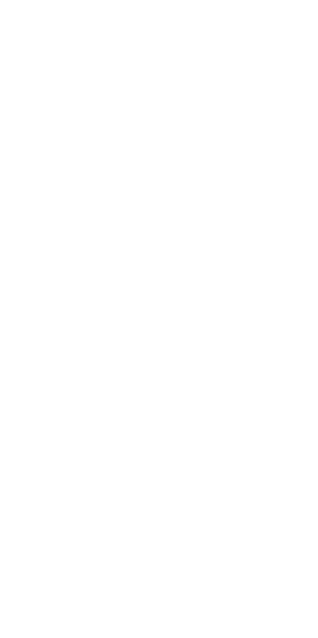 scroll, scrollTop: 0, scrollLeft: 0, axis: both 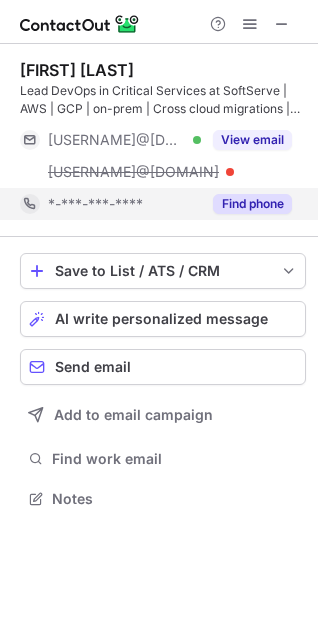 click on "Find phone" at bounding box center [252, 204] 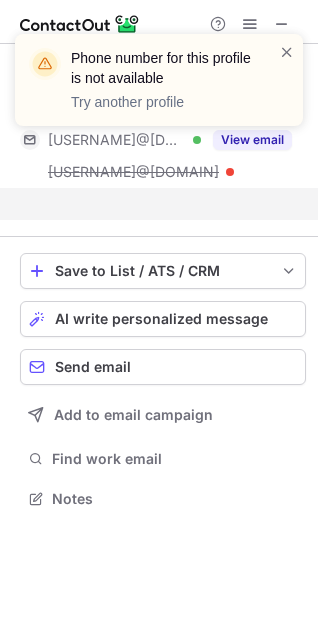 scroll, scrollTop: 452, scrollLeft: 318, axis: both 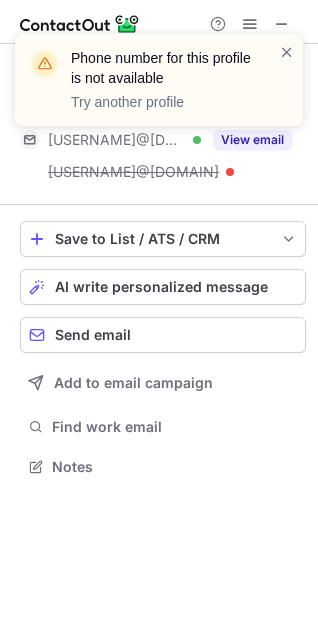 click on "Phone number for this profile is not available Try another profile" at bounding box center [159, 88] 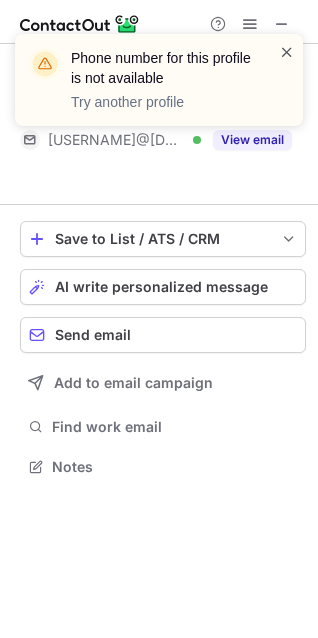 scroll, scrollTop: 420, scrollLeft: 318, axis: both 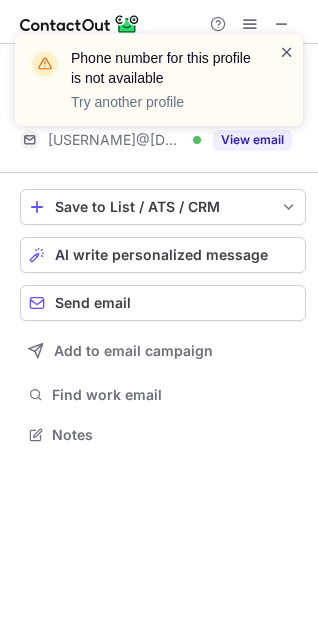 click at bounding box center (287, 52) 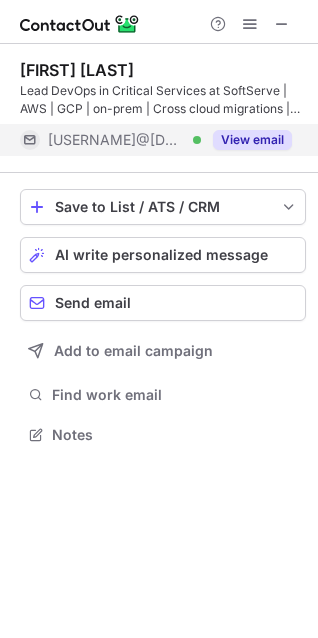 click on "View email" at bounding box center [252, 140] 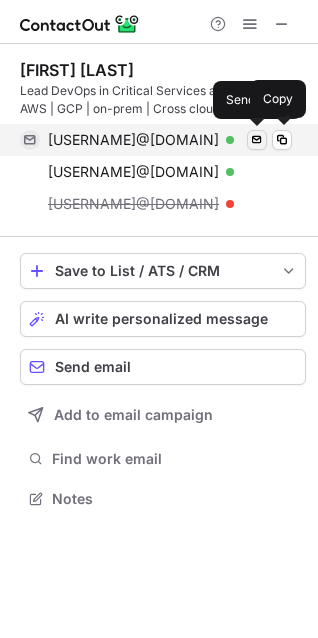 scroll, scrollTop: 10, scrollLeft: 10, axis: both 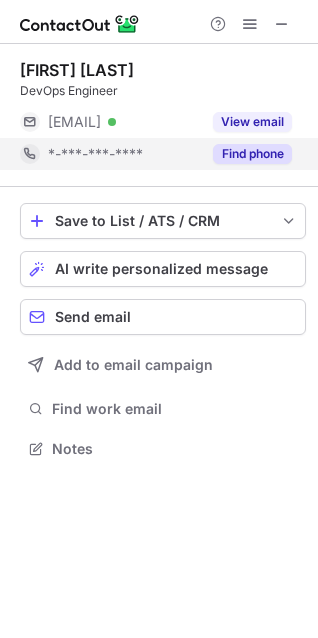 click on "Find phone" at bounding box center (252, 154) 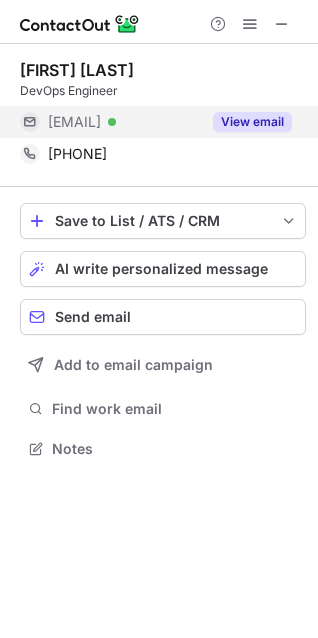 click on "View email" at bounding box center (252, 122) 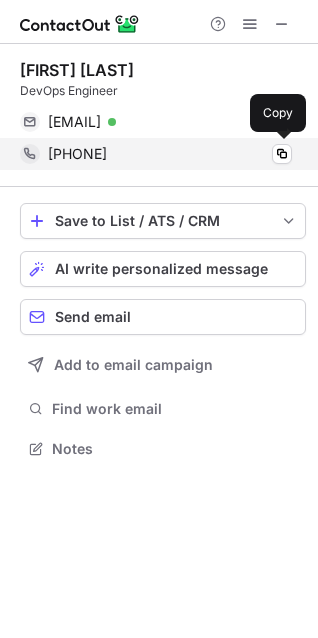 drag, startPoint x: 47, startPoint y: 121, endPoint x: 228, endPoint y: 164, distance: 186.03763 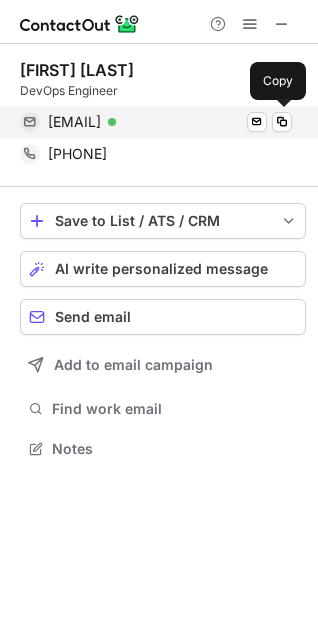 copy on "[EMAIL] Verified Send email Copy [PHONE]" 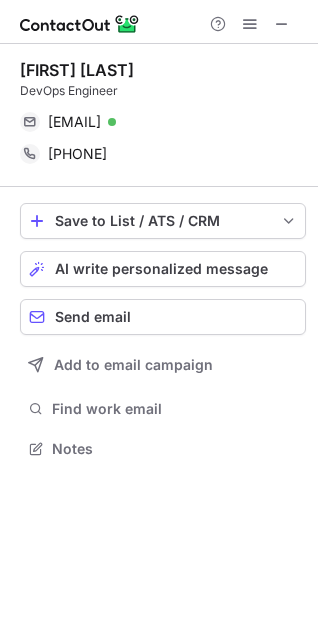 scroll, scrollTop: 434, scrollLeft: 318, axis: both 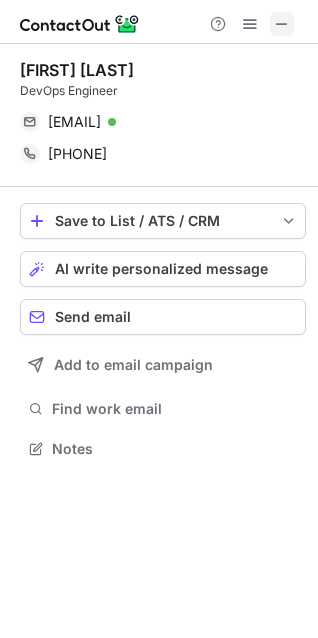 click at bounding box center (282, 24) 